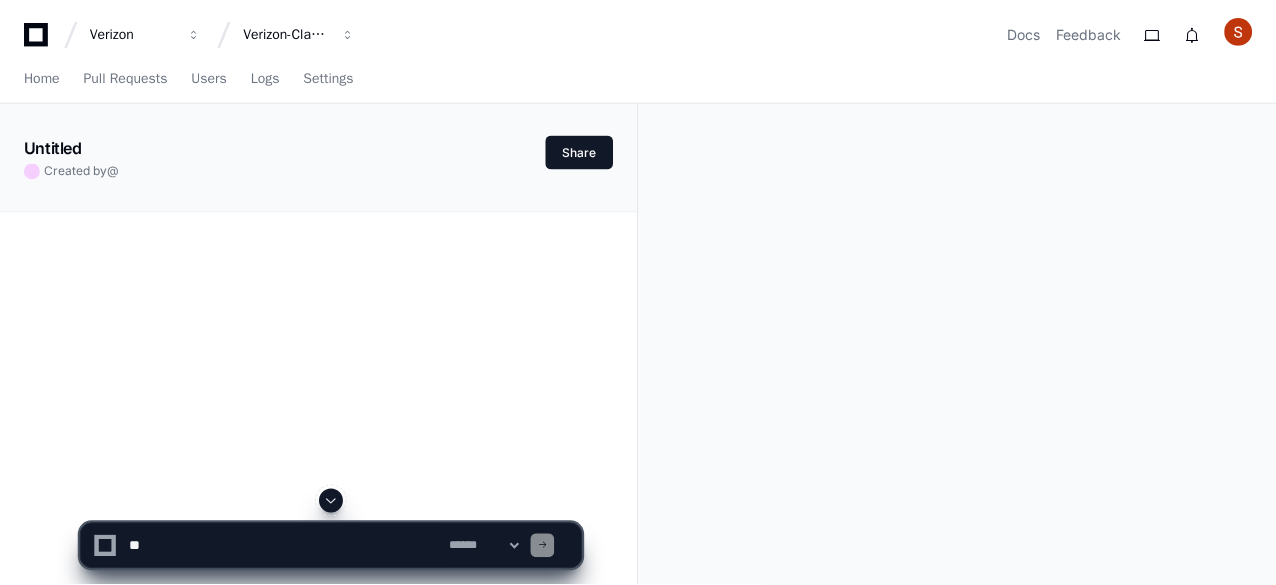scroll, scrollTop: 0, scrollLeft: 0, axis: both 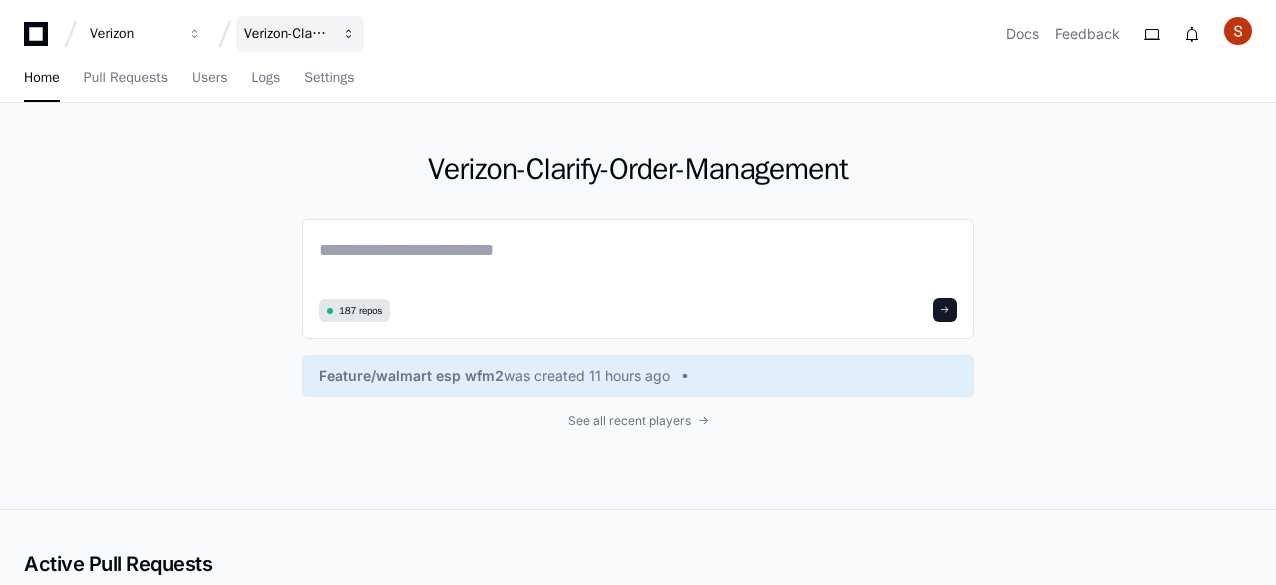 click at bounding box center (195, 34) 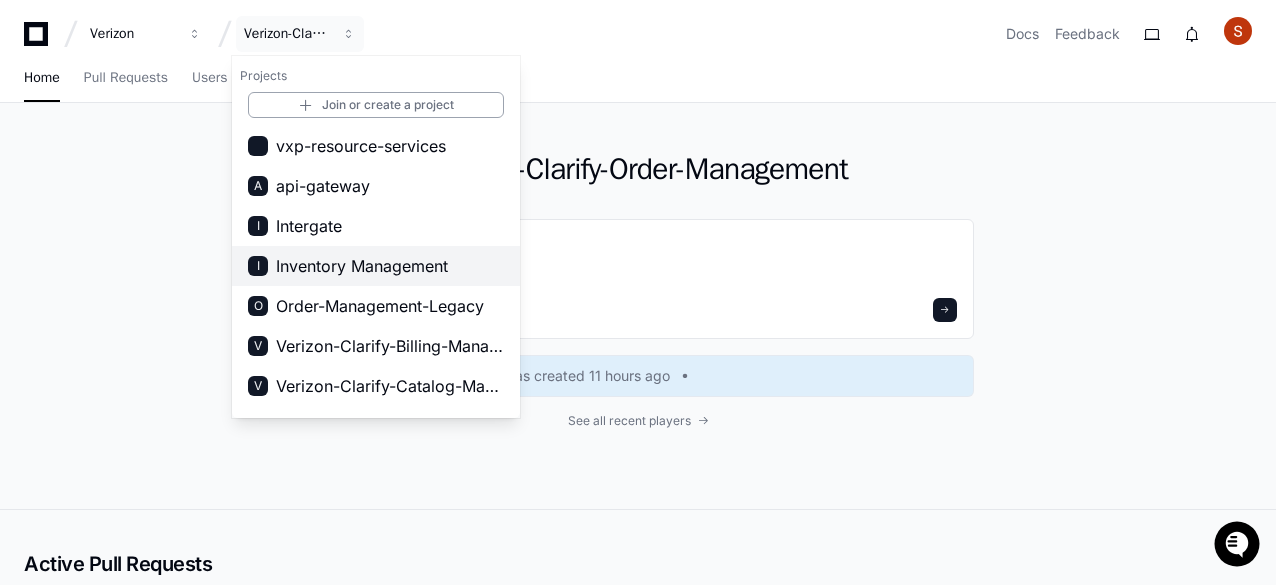 click on "Inventory Management" at bounding box center [362, 266] 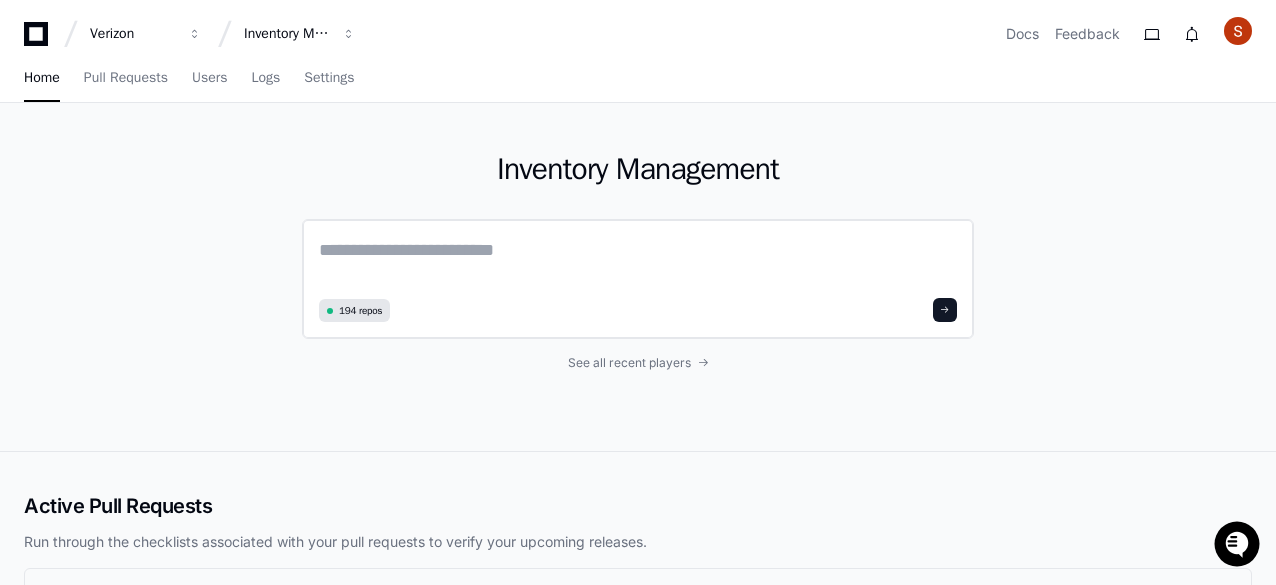 click 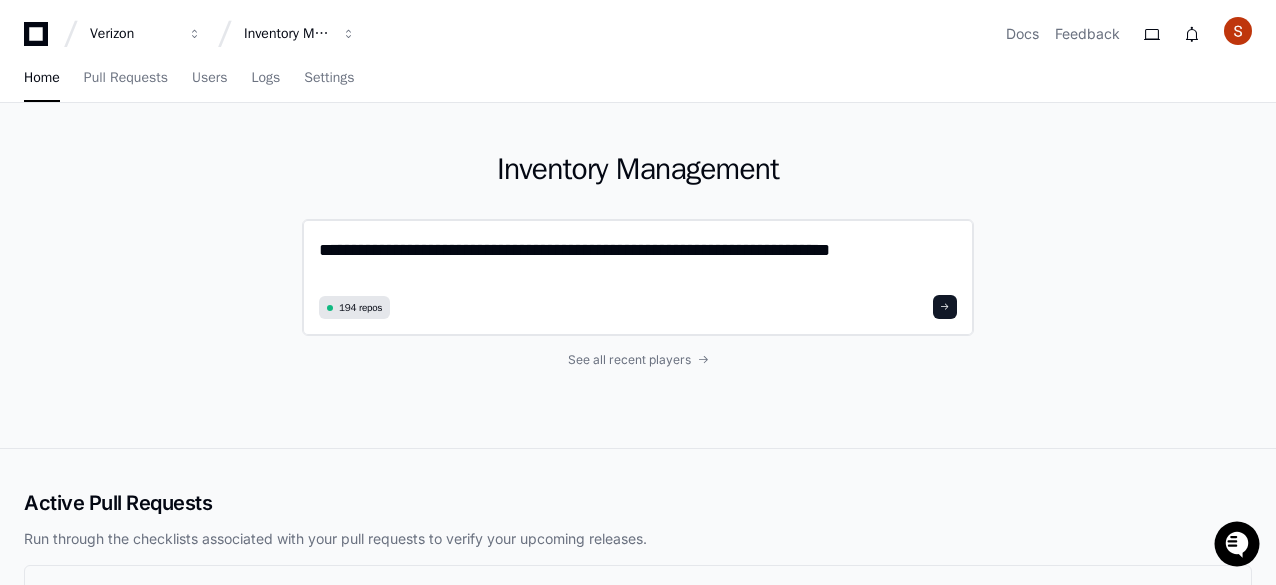 type on "**********" 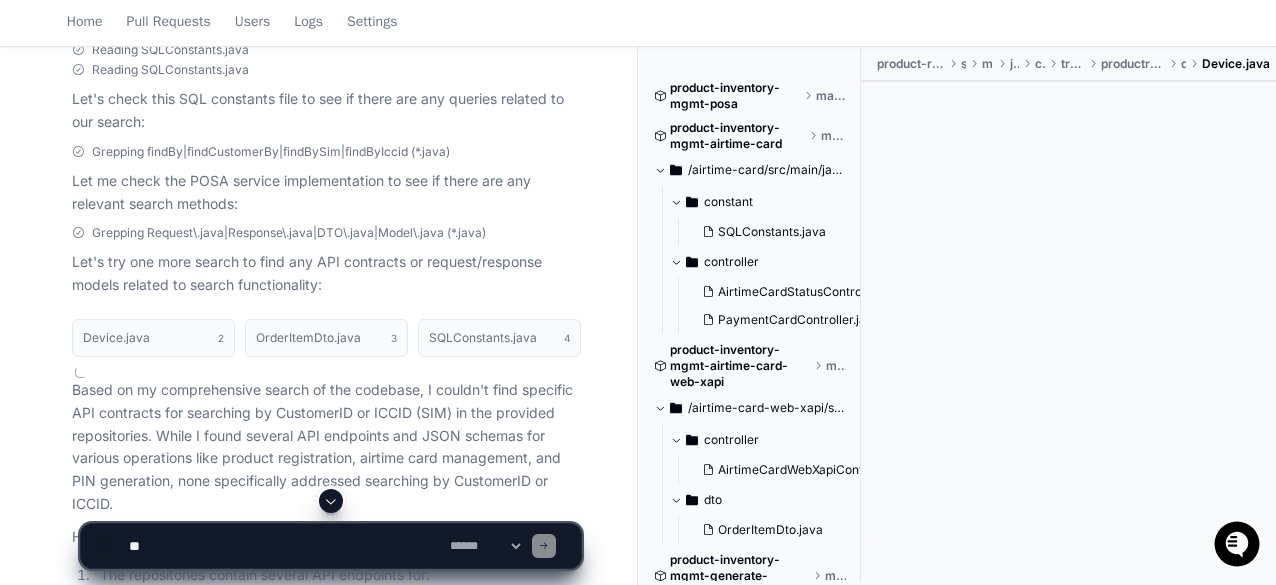 scroll, scrollTop: 1900, scrollLeft: 0, axis: vertical 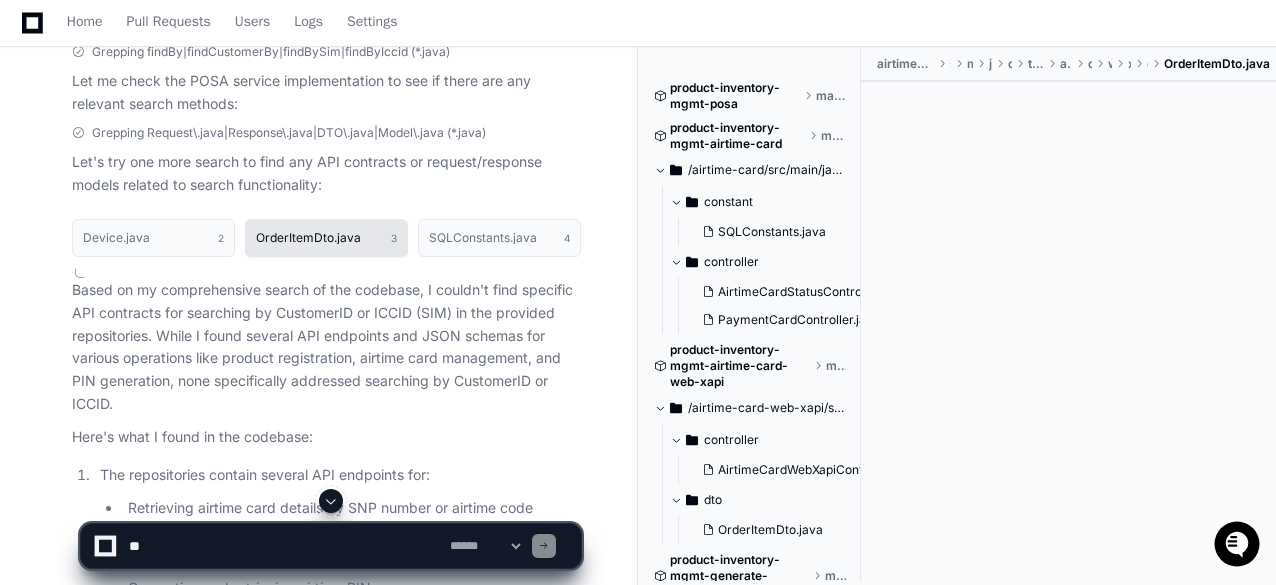 click on "OrderItemDto.java 3" 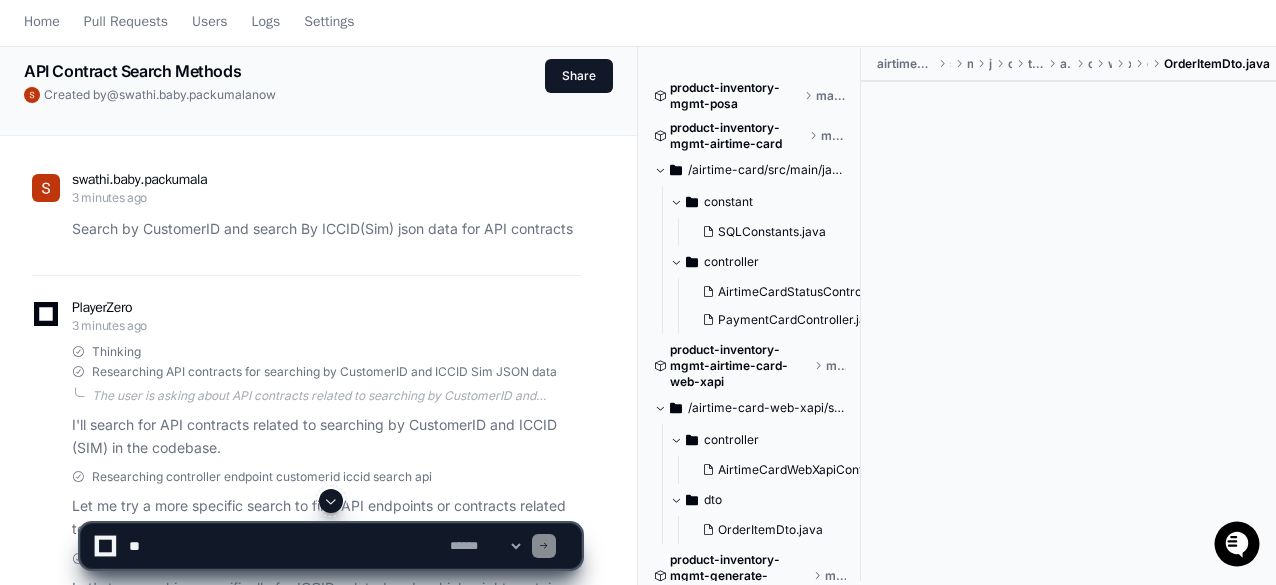 scroll, scrollTop: 0, scrollLeft: 0, axis: both 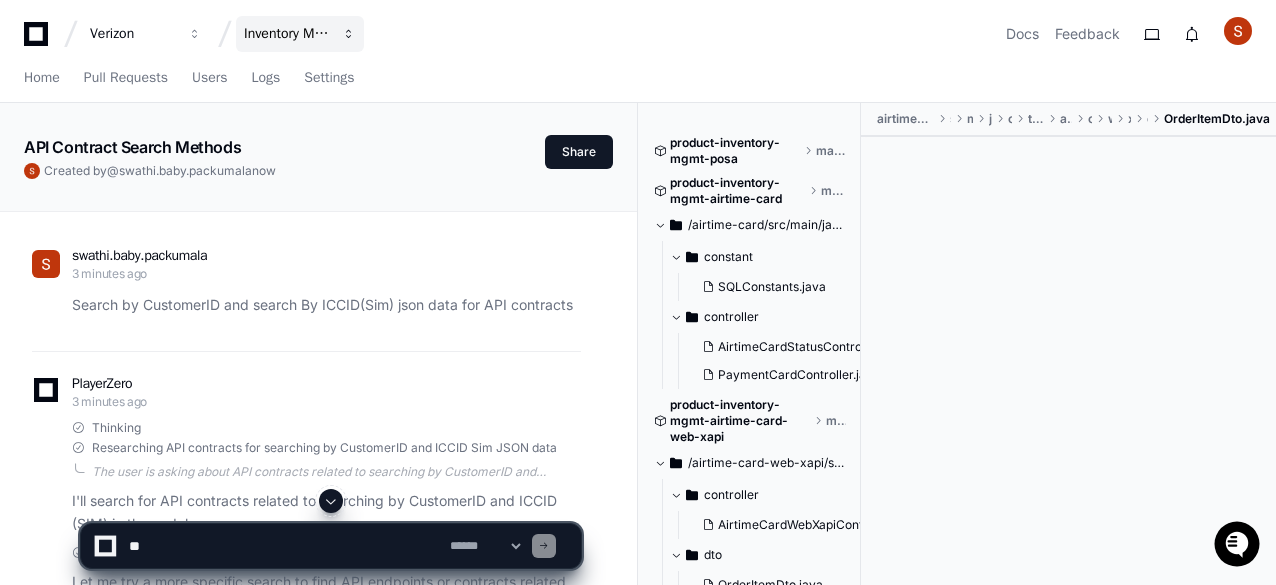 click on "Inventory Management" at bounding box center [133, 34] 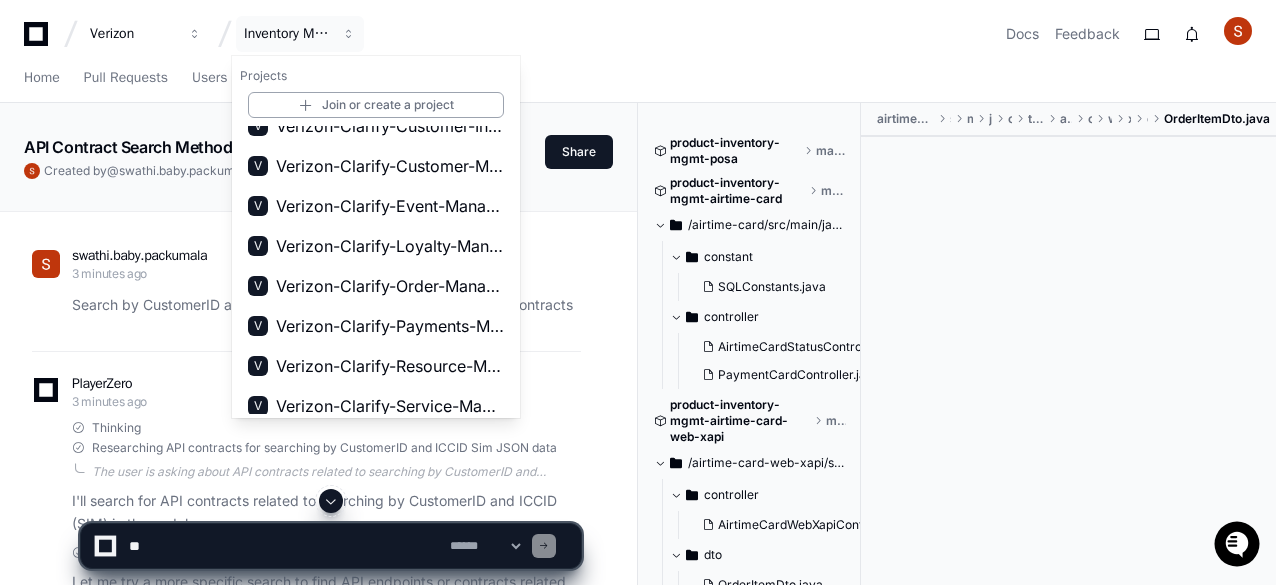 scroll, scrollTop: 392, scrollLeft: 0, axis: vertical 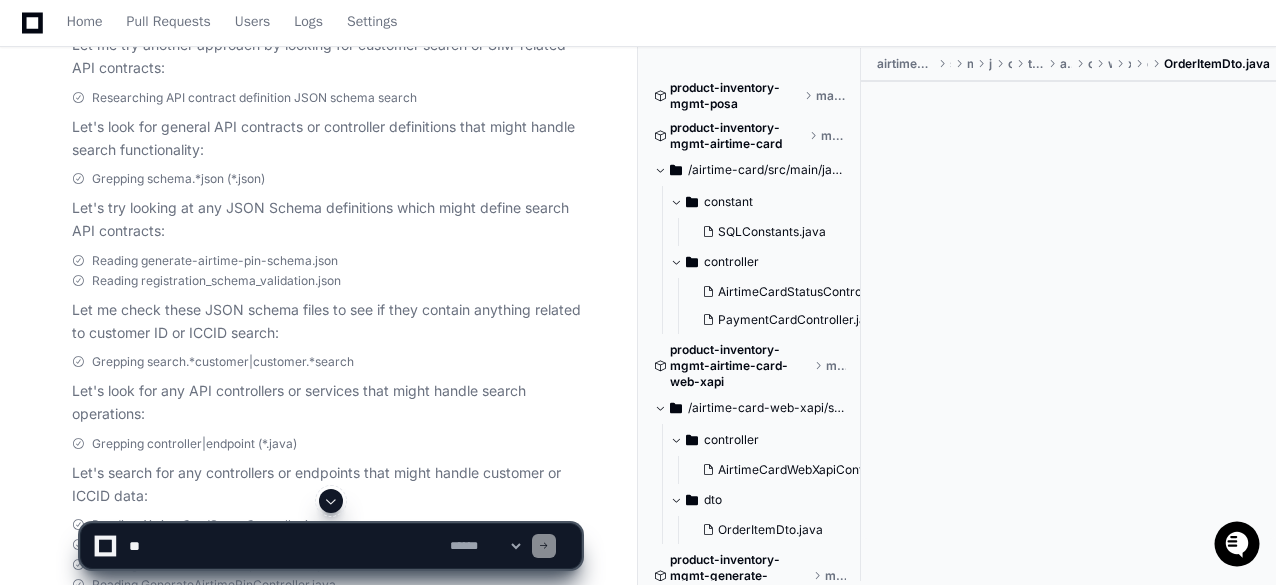click on "Let's look for any API controllers or services that might handle search operations:" 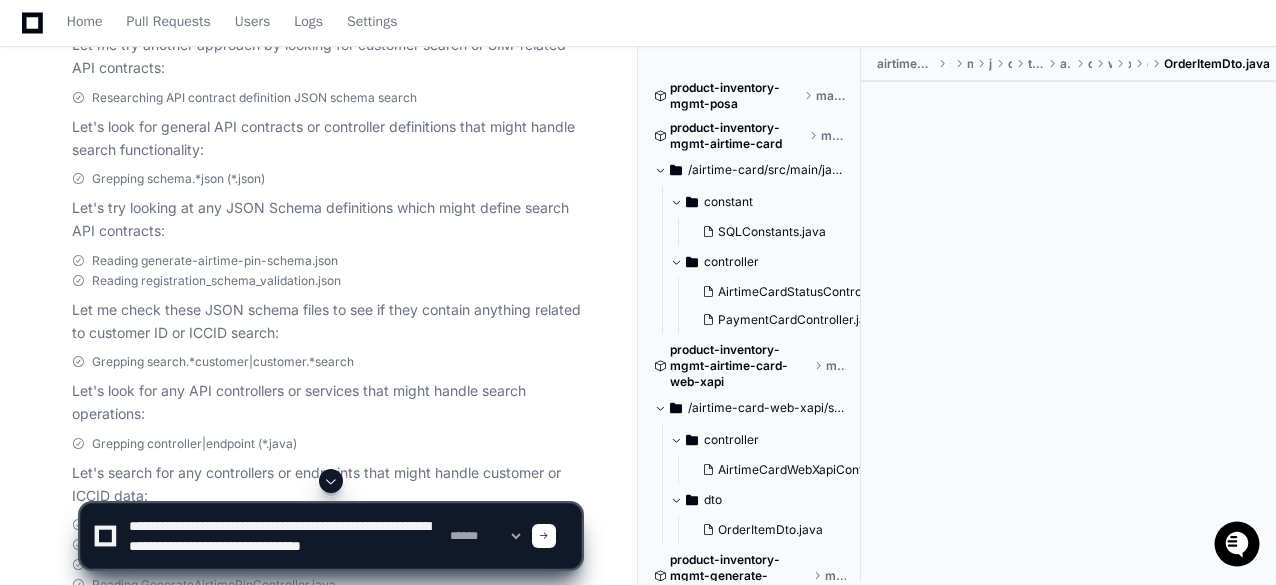 scroll, scrollTop: 6, scrollLeft: 0, axis: vertical 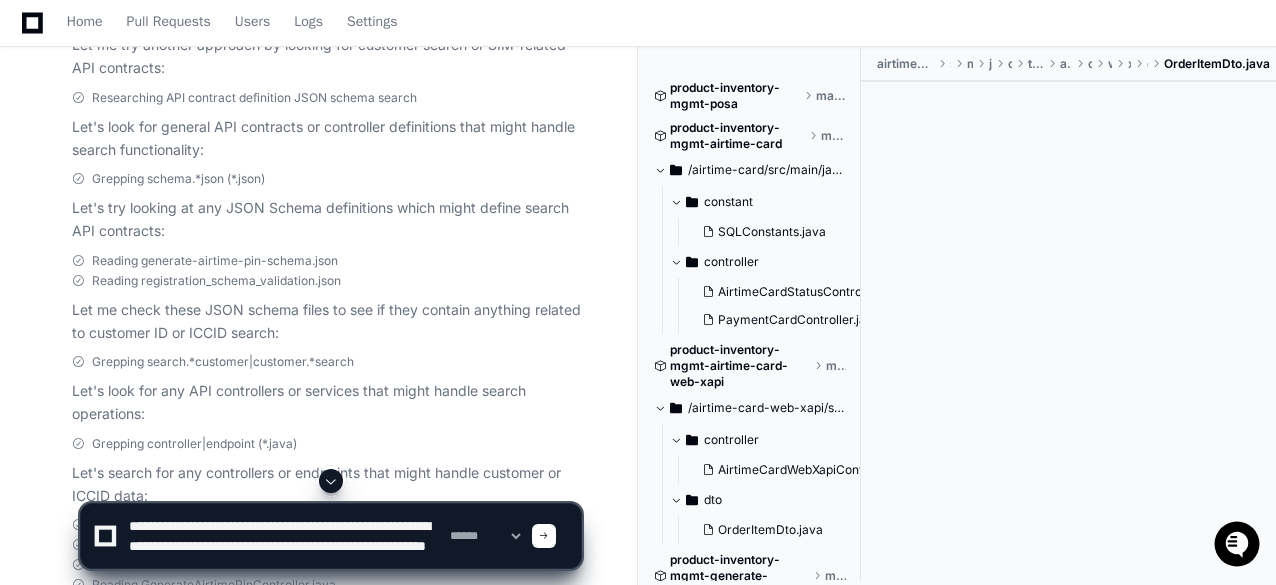 click 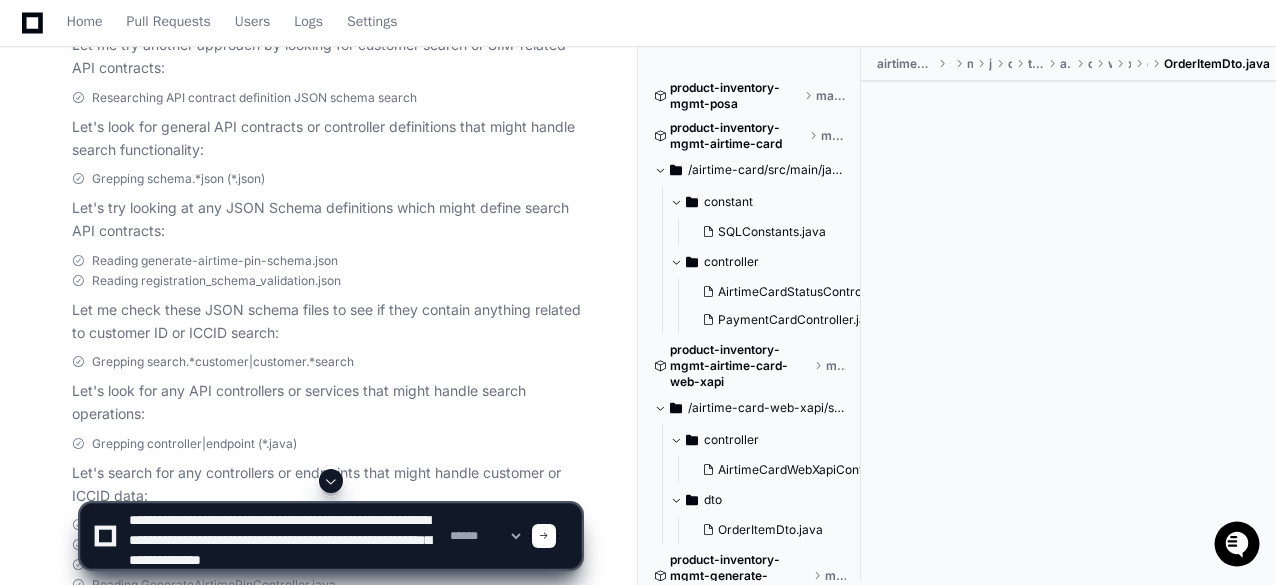 click 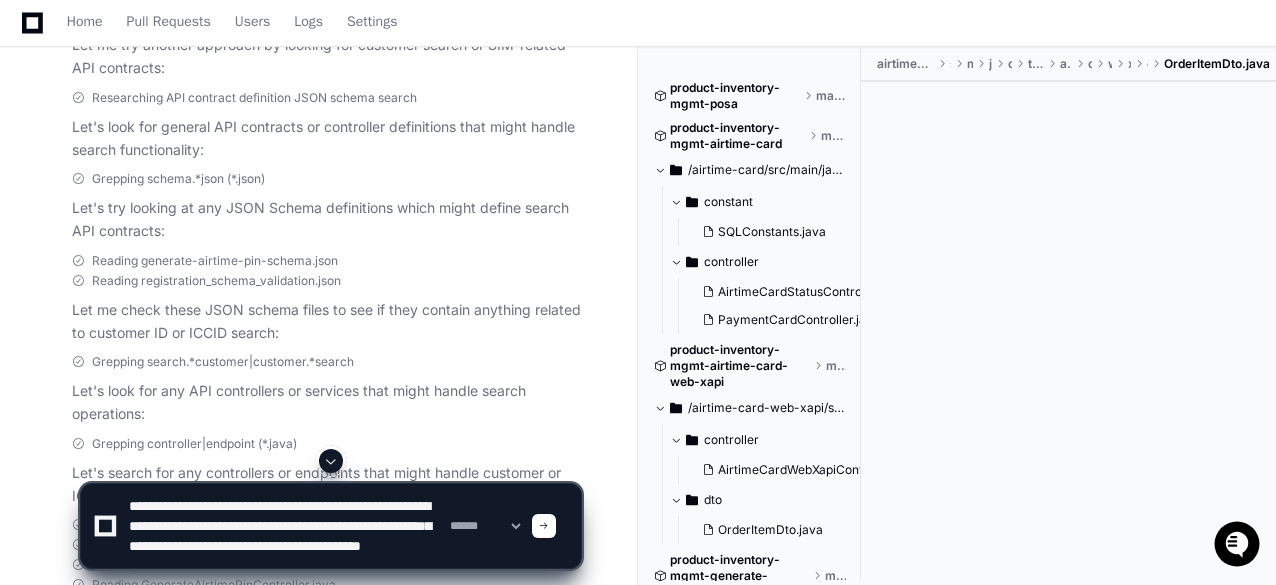 scroll, scrollTop: 20, scrollLeft: 0, axis: vertical 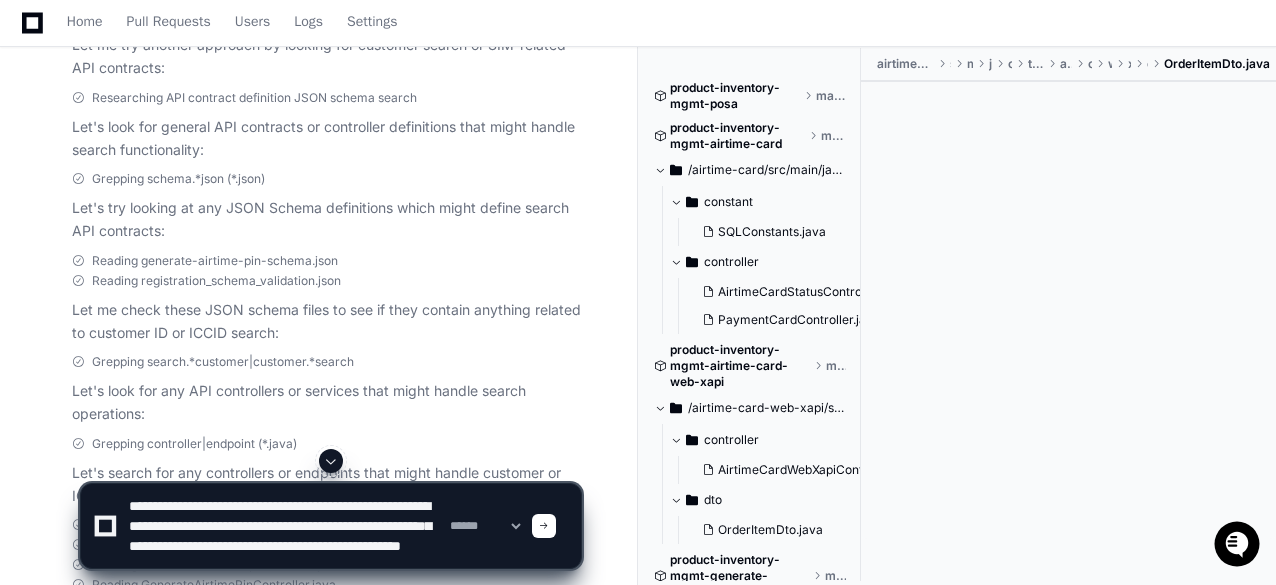 type on "**********" 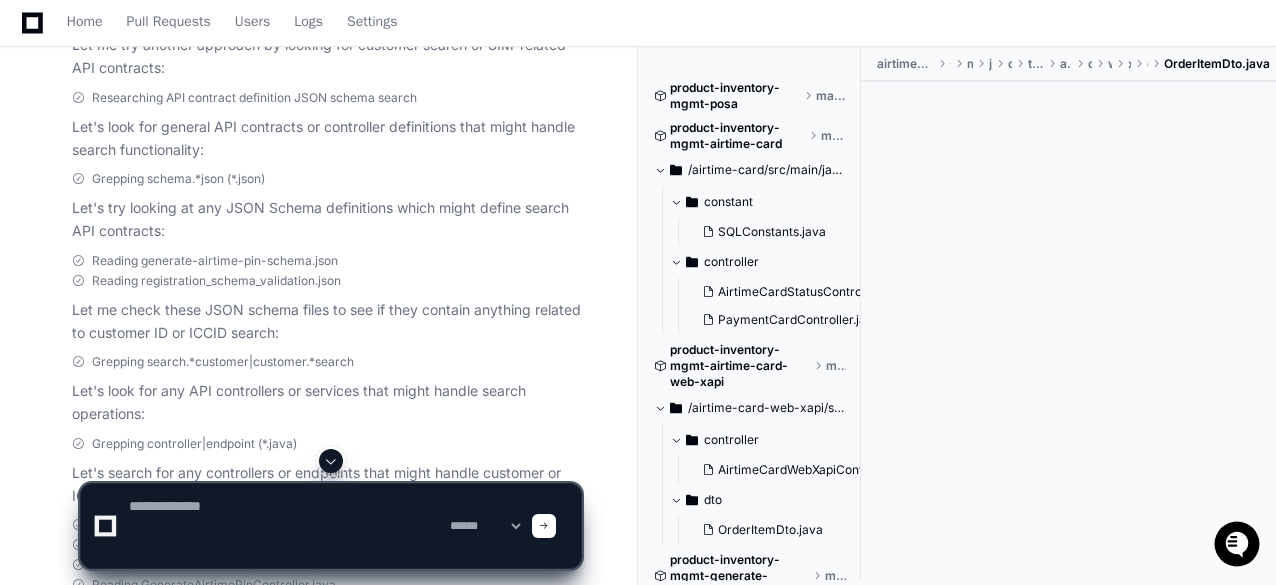 scroll, scrollTop: 0, scrollLeft: 0, axis: both 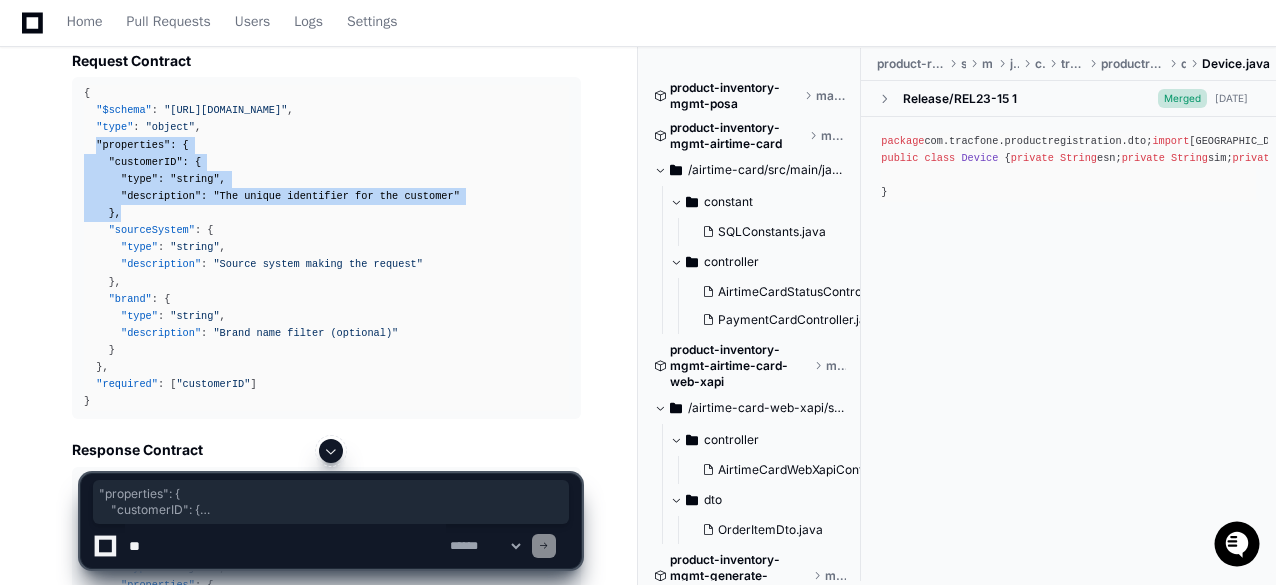 drag, startPoint x: 117, startPoint y: 208, endPoint x: 94, endPoint y: 145, distance: 67.06713 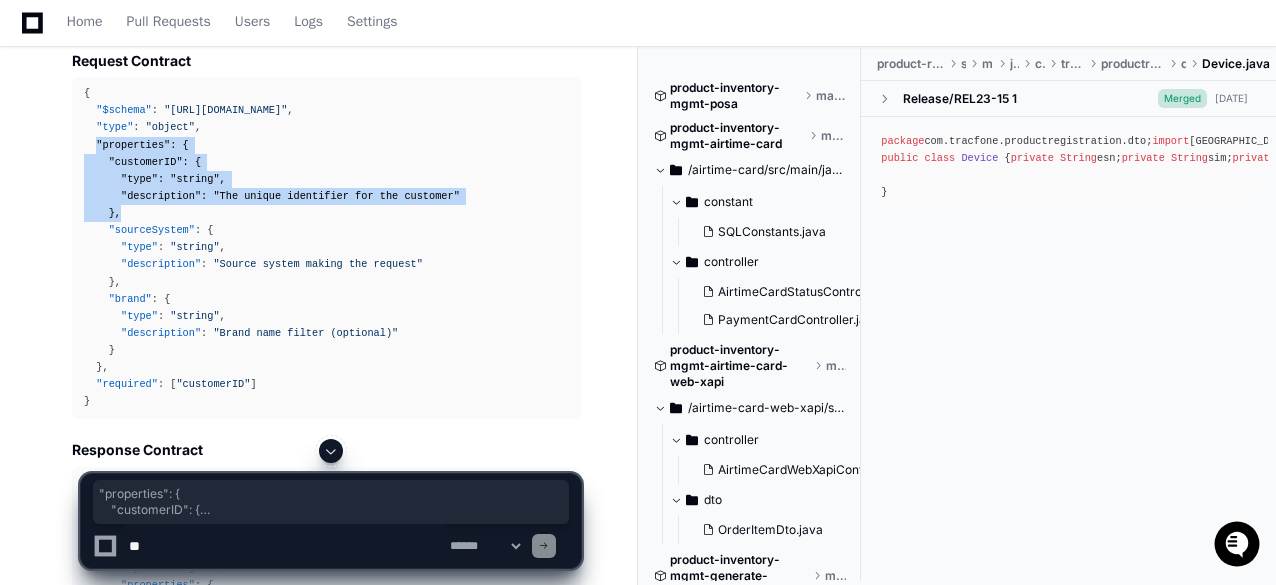 click on "{
"$schema" :   "http://json-schema.org/draft-07/schema#" ,
"type" :   "object" ,
"properties" :   {
"customerID" :   {
"type" :   "string" ,
"description" :   "The unique identifier for the customer"
} ,
"sourceSystem" :   {
"type" :   "string" ,
"description" :   "Source system making the request"
} ,
"brand" :   {
"type" :   "string" ,
"description" :   "Brand name filter (optional)"
}
} ,
"required" :   [ "customerID" ]
}" 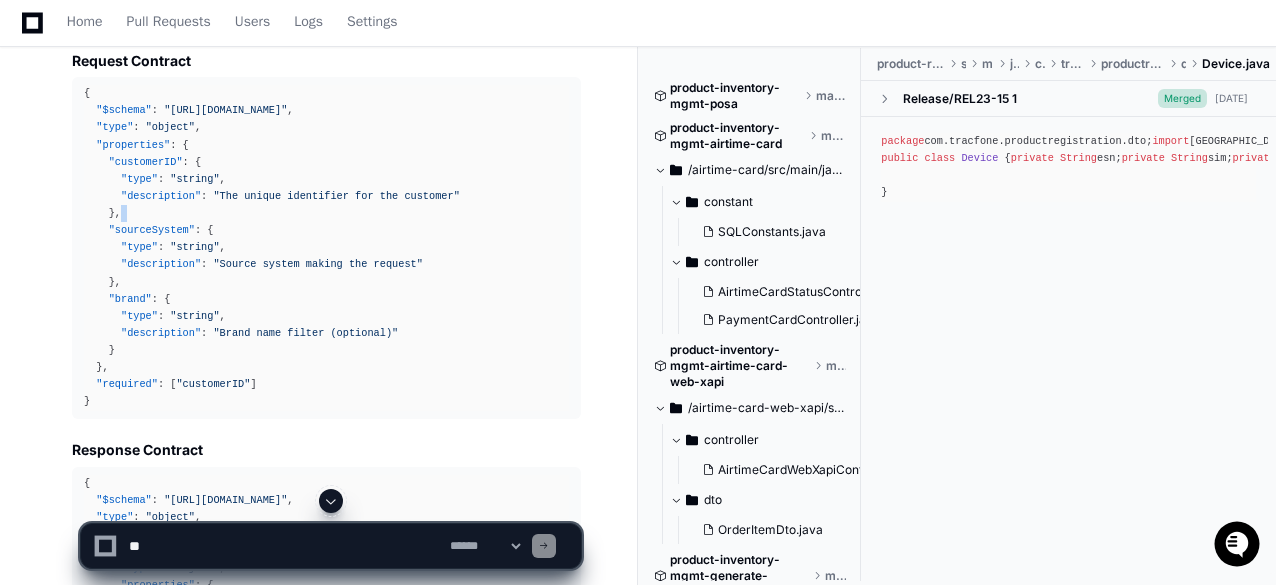 click on "{
"$schema" :   "http://json-schema.org/draft-07/schema#" ,
"type" :   "object" ,
"properties" :   {
"customerID" :   {
"type" :   "string" ,
"description" :   "The unique identifier for the customer"
} ,
"sourceSystem" :   {
"type" :   "string" ,
"description" :   "Source system making the request"
} ,
"brand" :   {
"type" :   "string" ,
"description" :   "Brand name filter (optional)"
}
} ,
"required" :   [ "customerID" ]
}" 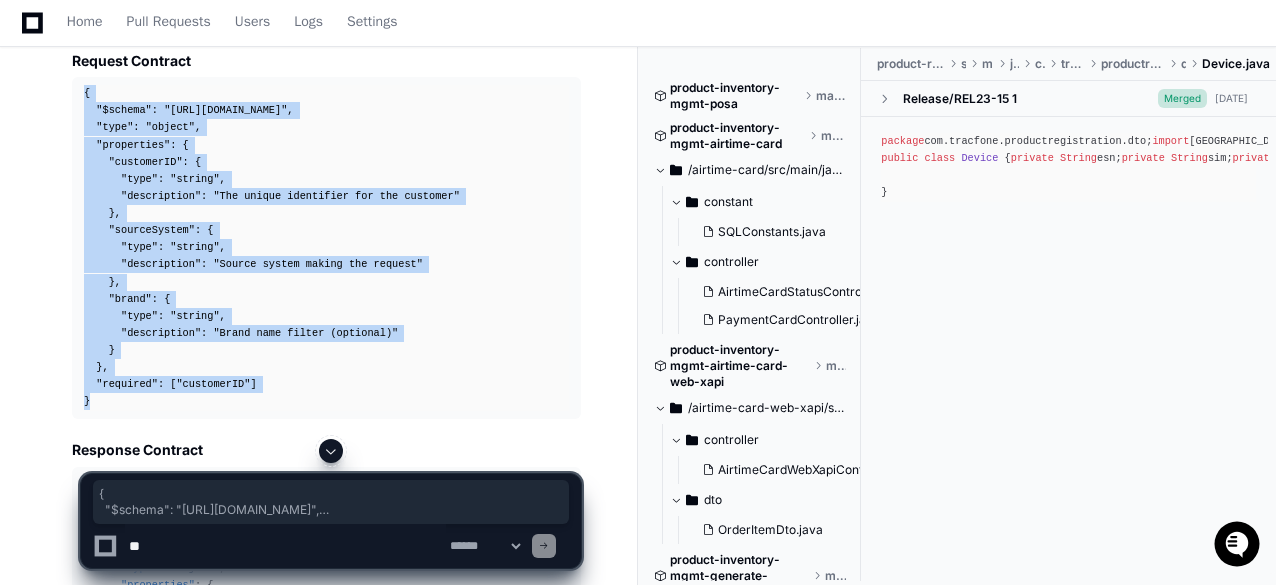 drag, startPoint x: 84, startPoint y: 87, endPoint x: 131, endPoint y: 397, distance: 313.54266 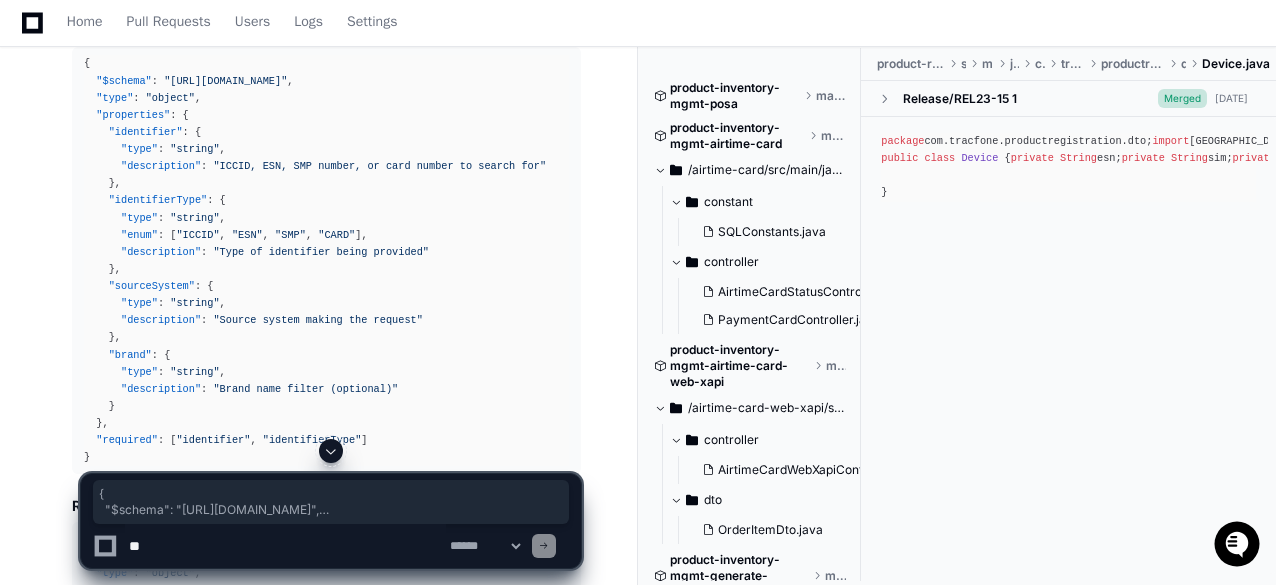 scroll, scrollTop: 4666, scrollLeft: 0, axis: vertical 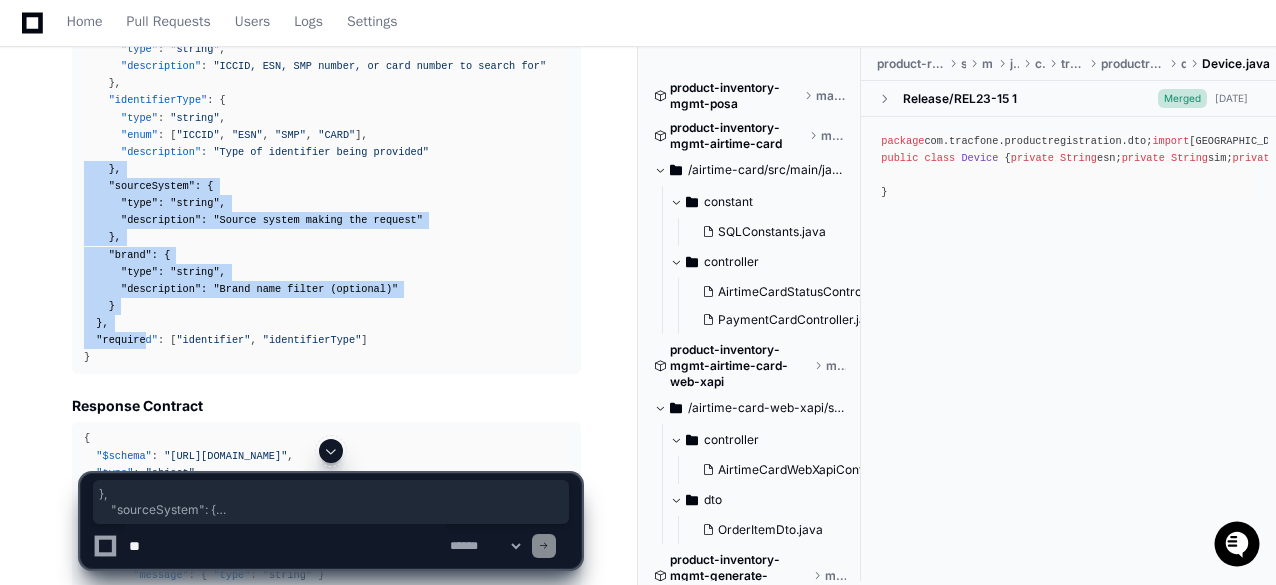 drag, startPoint x: 82, startPoint y: 160, endPoint x: 150, endPoint y: 316, distance: 170.17638 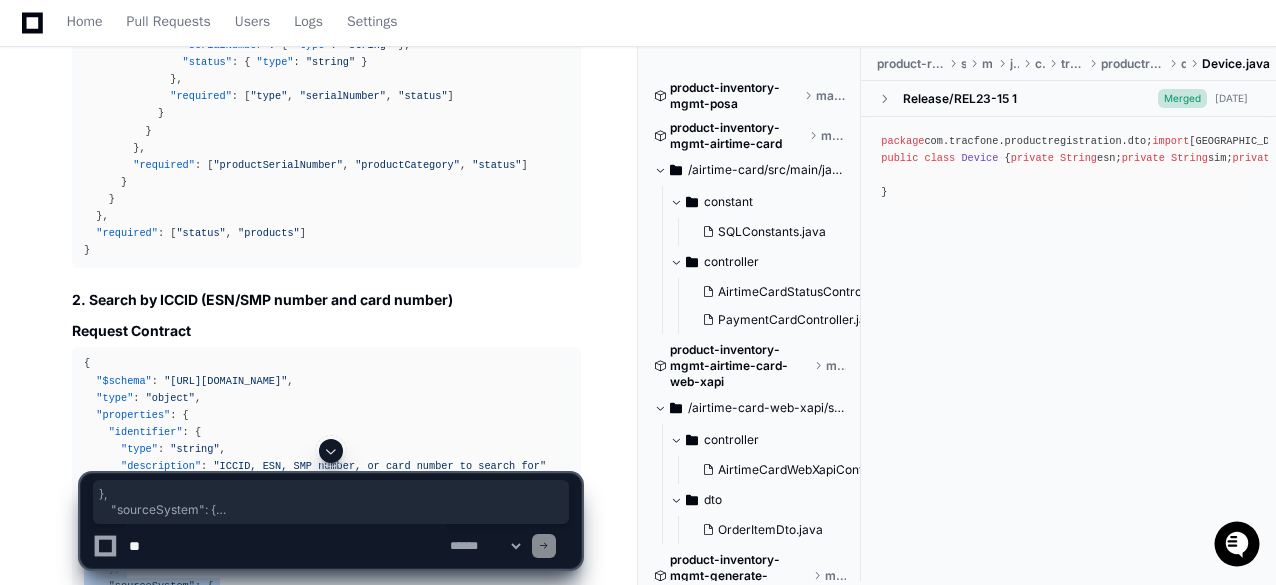 scroll, scrollTop: 4466, scrollLeft: 0, axis: vertical 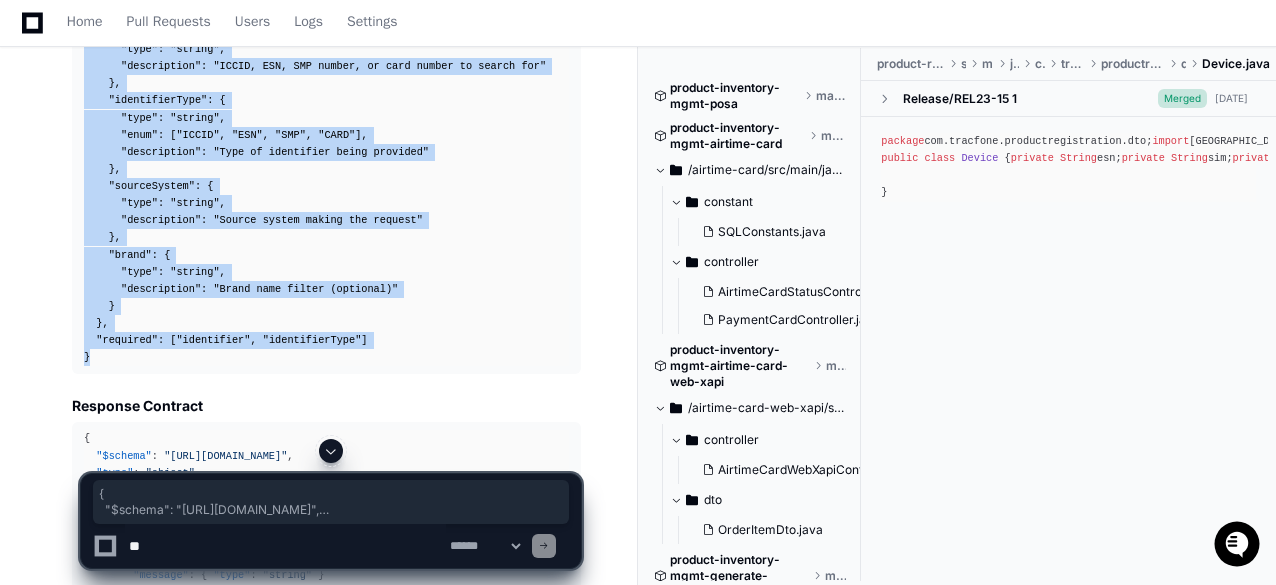 drag, startPoint x: 82, startPoint y: 158, endPoint x: 115, endPoint y: 348, distance: 192.8445 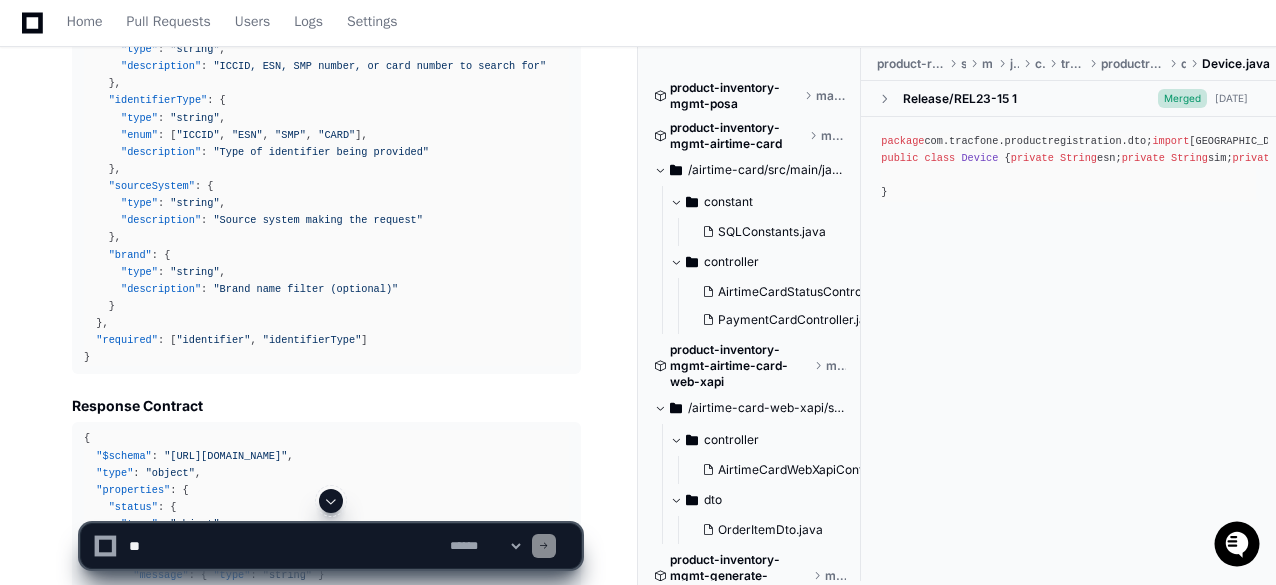 click 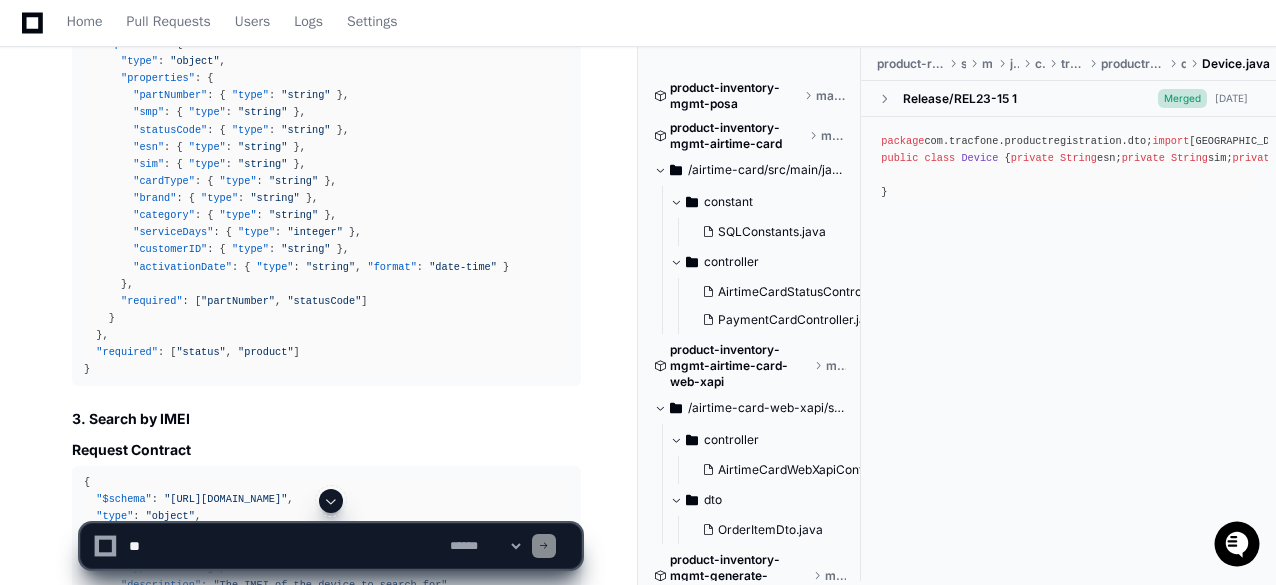 scroll, scrollTop: 5466, scrollLeft: 0, axis: vertical 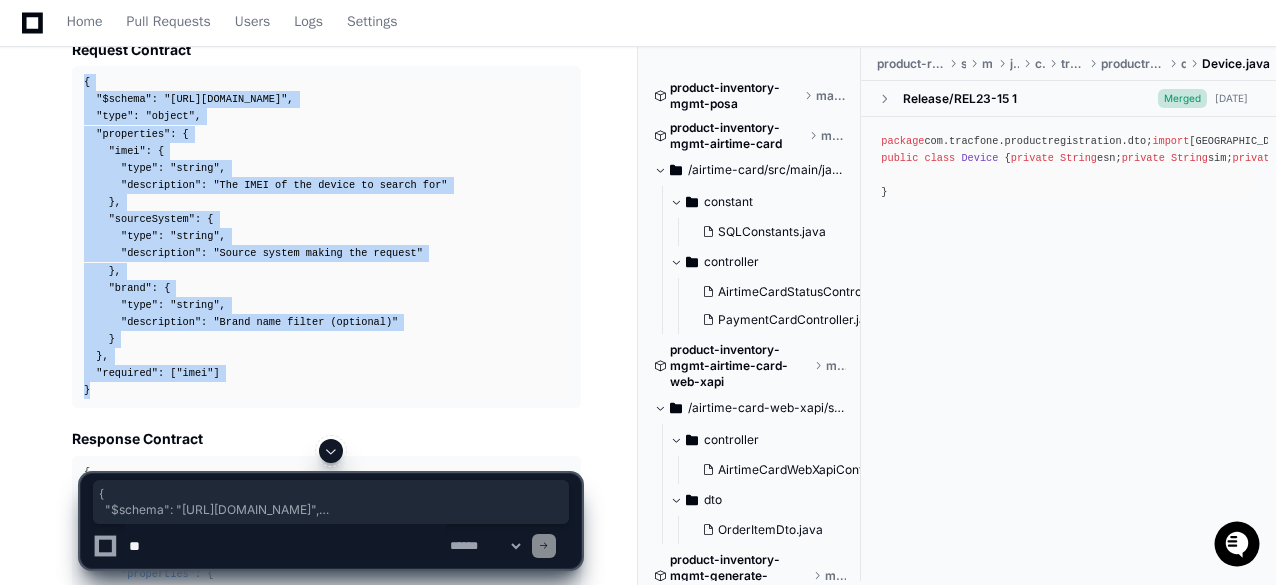 drag, startPoint x: 84, startPoint y: 277, endPoint x: 208, endPoint y: 389, distance: 167.09279 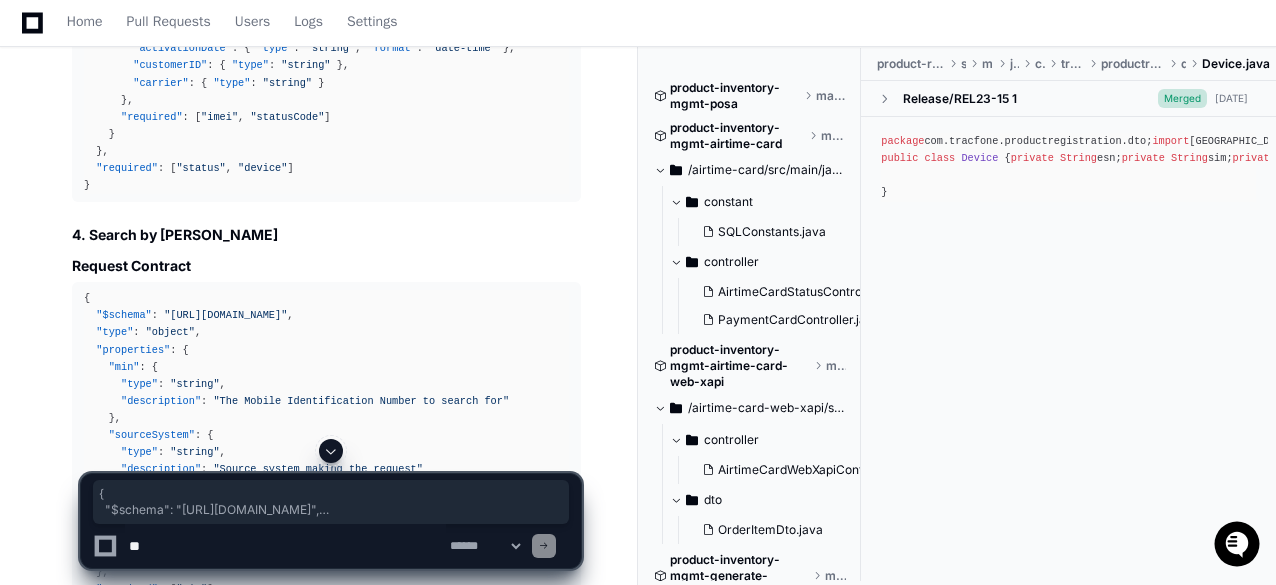 scroll, scrollTop: 6666, scrollLeft: 0, axis: vertical 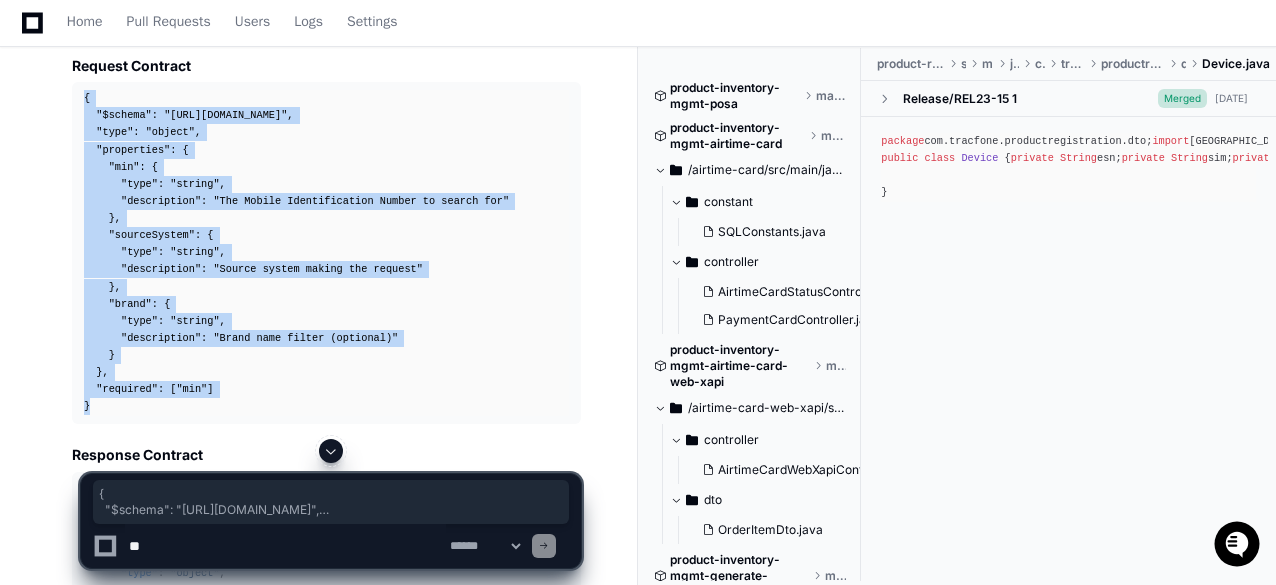 drag, startPoint x: 83, startPoint y: 94, endPoint x: 124, endPoint y: 395, distance: 303.7795 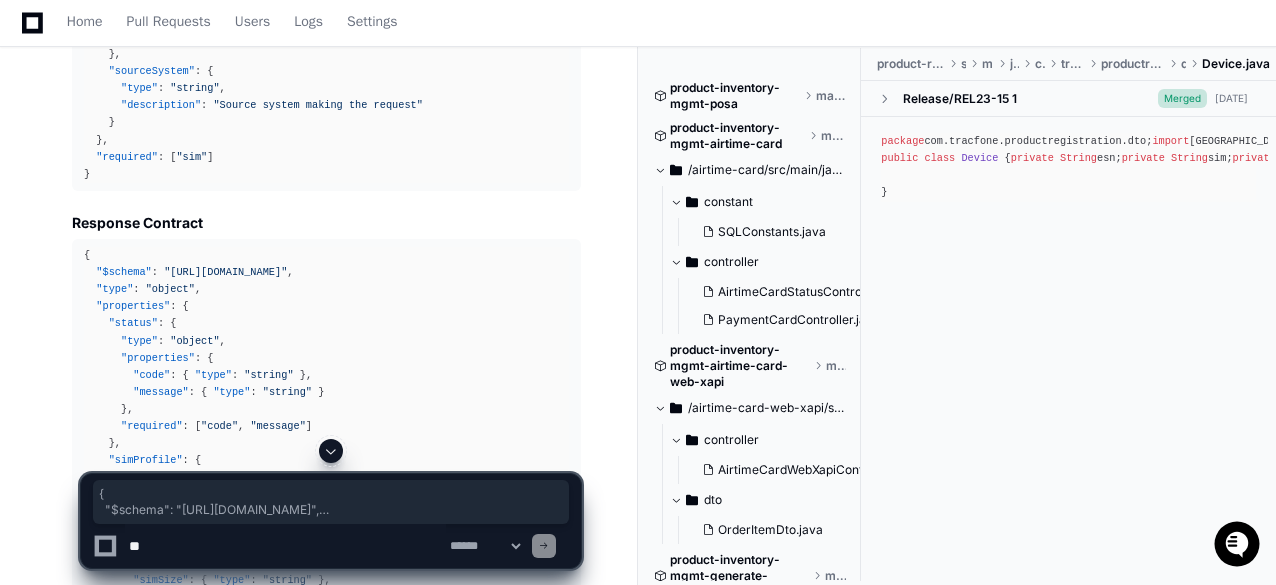 scroll, scrollTop: 7766, scrollLeft: 0, axis: vertical 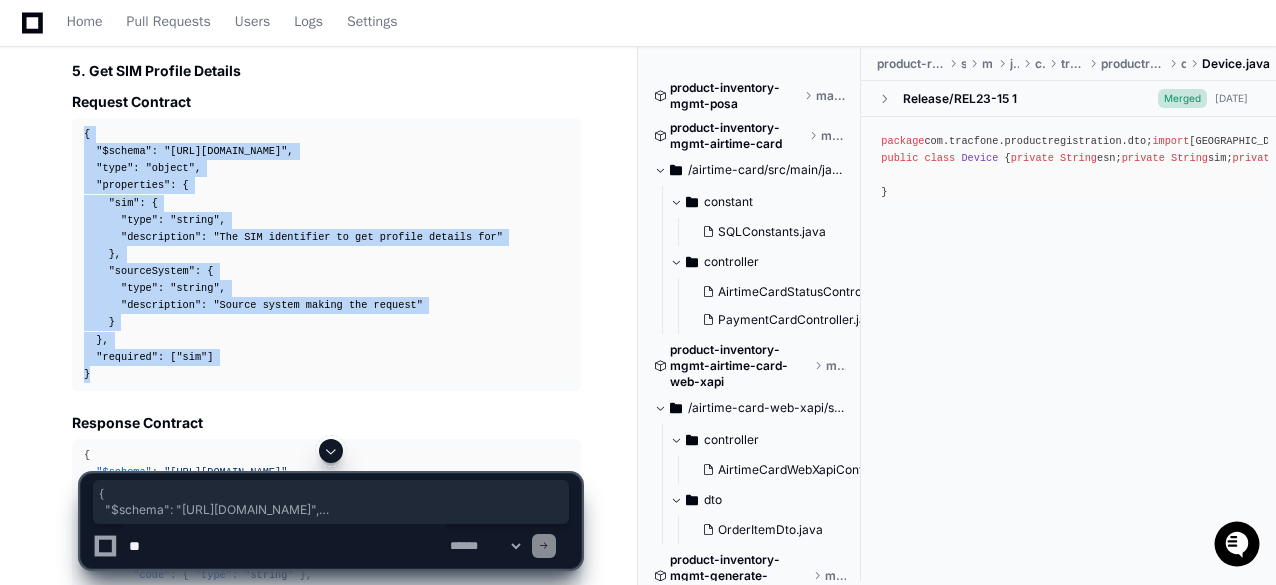 drag, startPoint x: 83, startPoint y: 128, endPoint x: 133, endPoint y: 367, distance: 244.17412 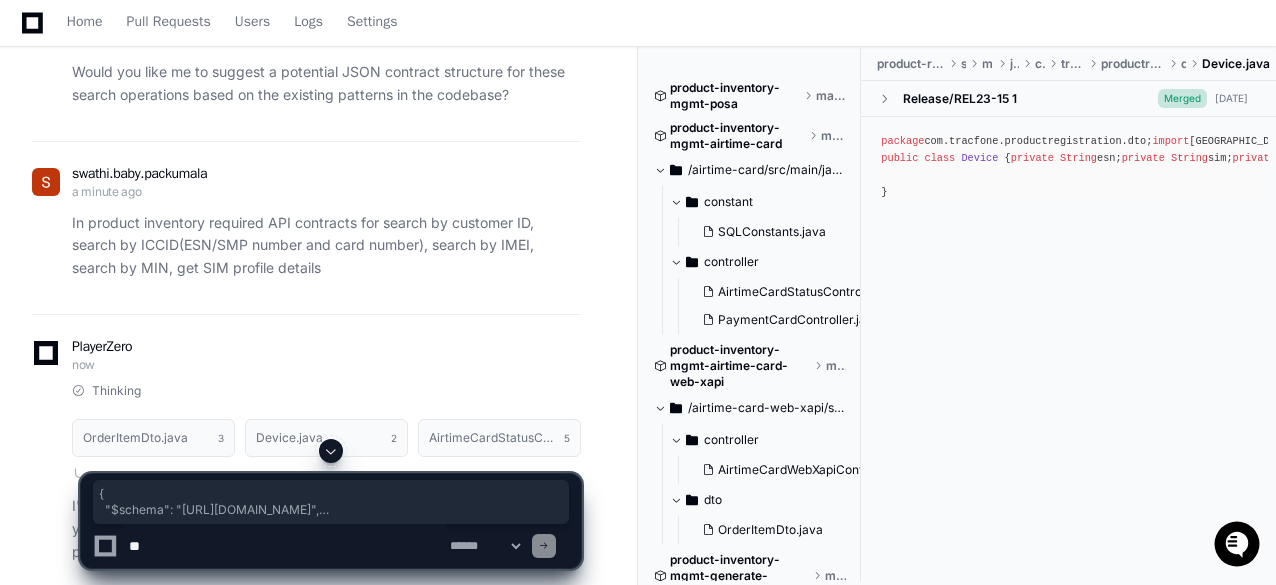 scroll, scrollTop: 2700, scrollLeft: 0, axis: vertical 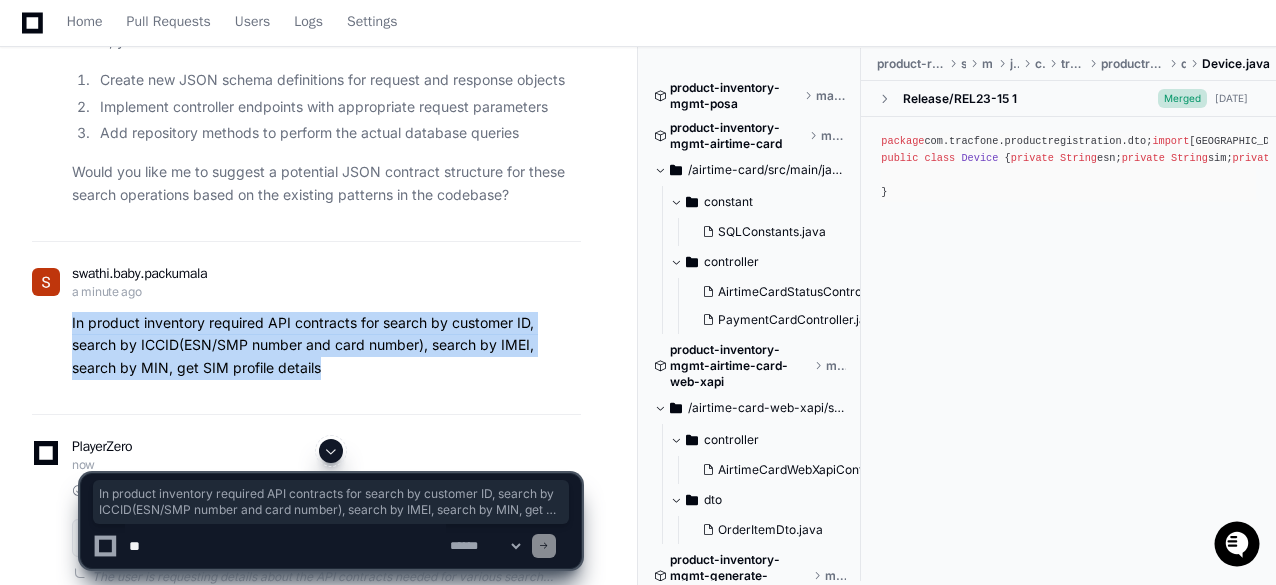 drag, startPoint x: 72, startPoint y: 316, endPoint x: 290, endPoint y: 368, distance: 224.11604 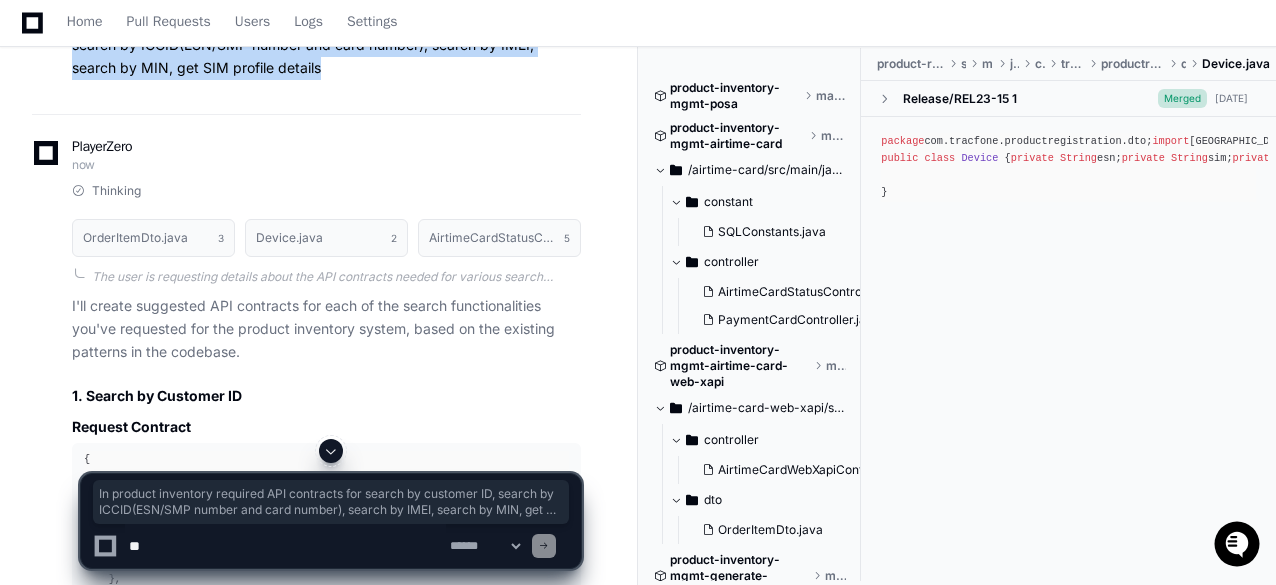 scroll, scrollTop: 3100, scrollLeft: 0, axis: vertical 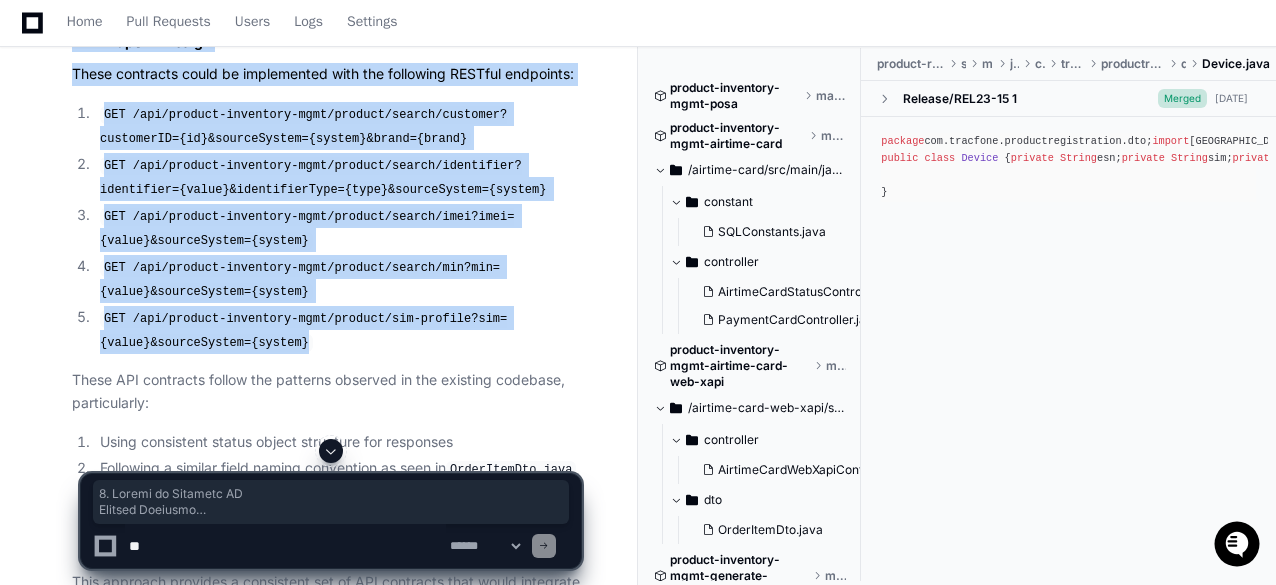 drag, startPoint x: 72, startPoint y: 285, endPoint x: 333, endPoint y: 331, distance: 265.02264 